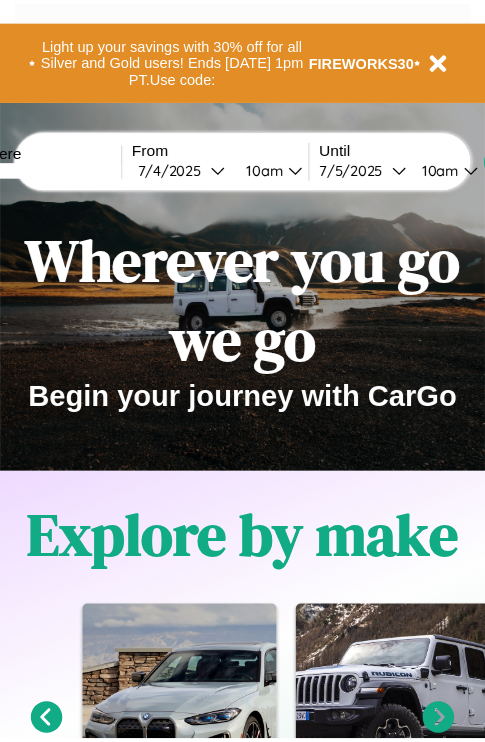 scroll, scrollTop: 0, scrollLeft: 0, axis: both 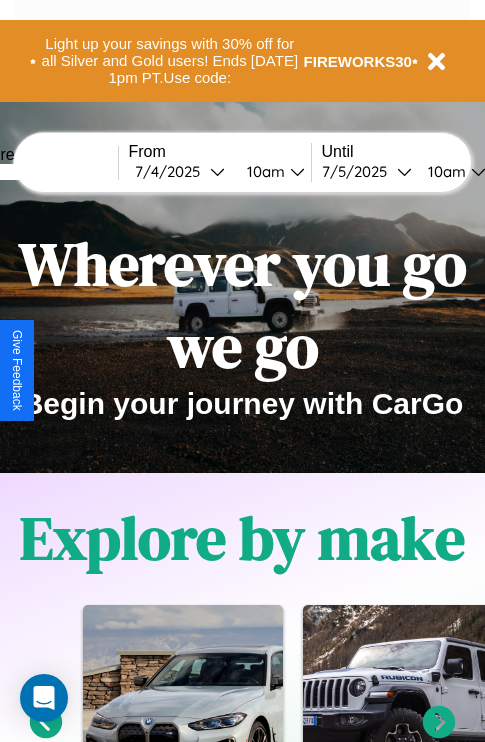 click at bounding box center [43, 172] 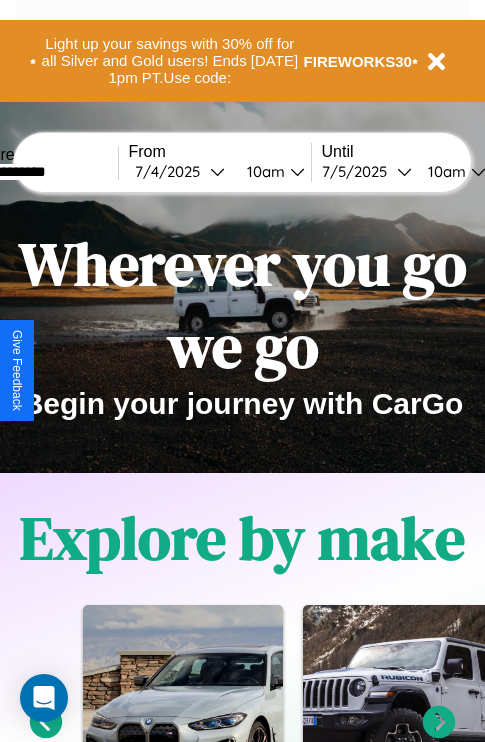 type on "**********" 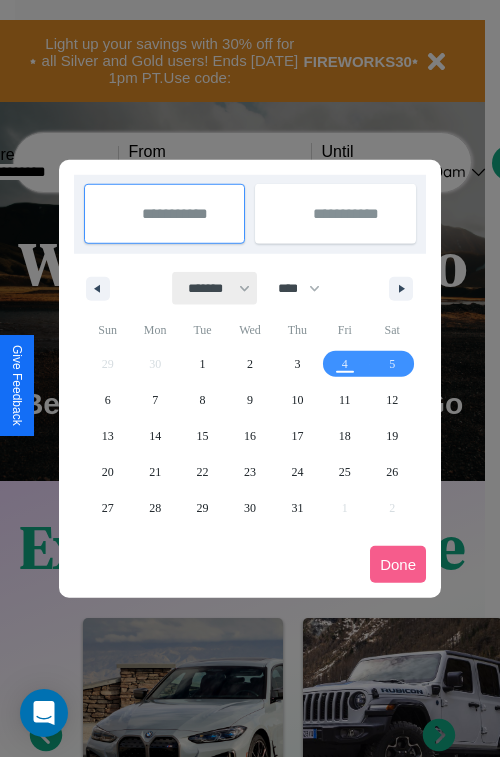 click on "******* ******** ***** ***** *** **** **** ****** ********* ******* ******** ********" at bounding box center [215, 288] 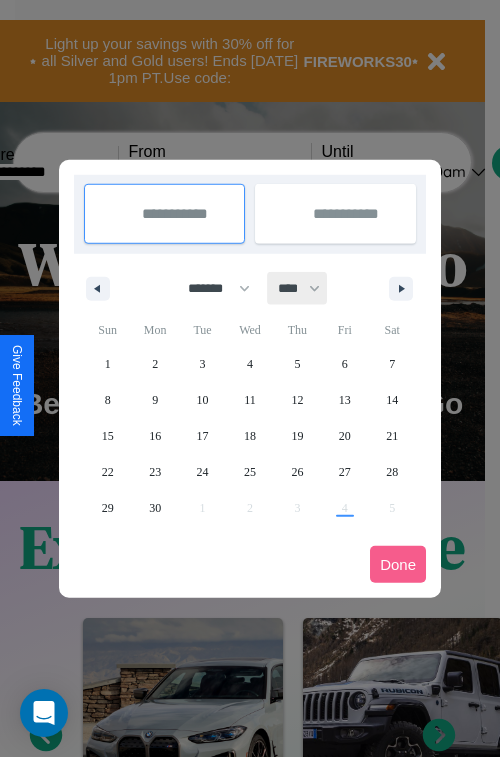 click on "**** **** **** **** **** **** **** **** **** **** **** **** **** **** **** **** **** **** **** **** **** **** **** **** **** **** **** **** **** **** **** **** **** **** **** **** **** **** **** **** **** **** **** **** **** **** **** **** **** **** **** **** **** **** **** **** **** **** **** **** **** **** **** **** **** **** **** **** **** **** **** **** **** **** **** **** **** **** **** **** **** **** **** **** **** **** **** **** **** **** **** **** **** **** **** **** **** **** **** **** **** **** **** **** **** **** **** **** **** **** **** **** **** **** **** **** **** **** **** **** ****" at bounding box center [298, 288] 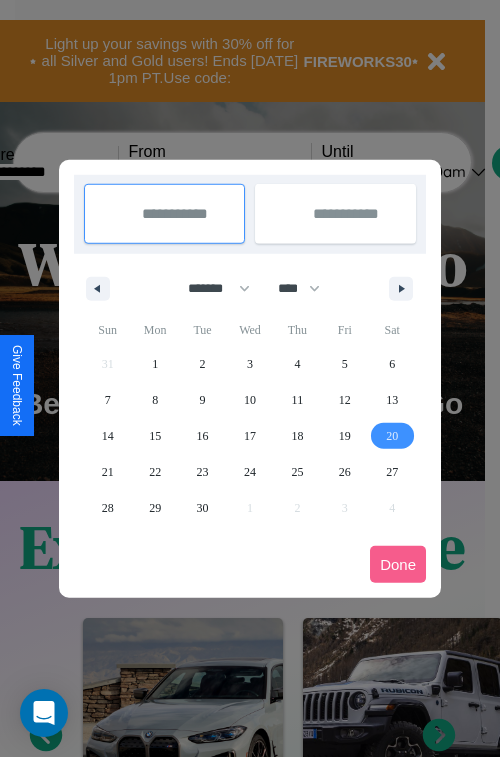 click on "20" at bounding box center (392, 436) 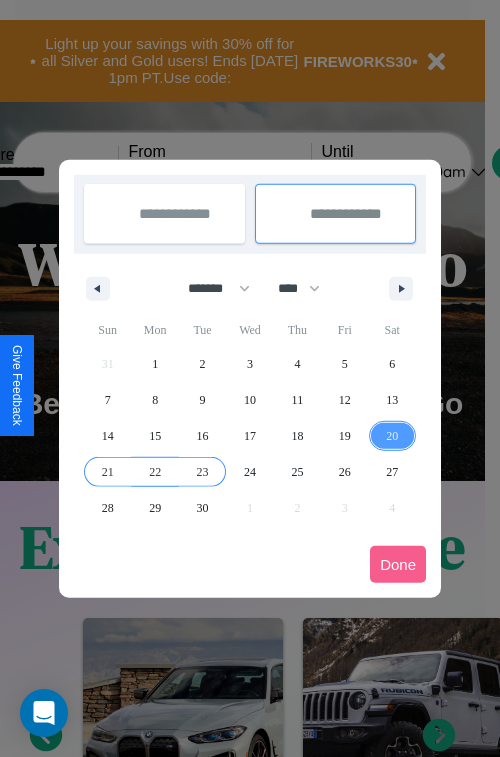 click on "23" at bounding box center (203, 472) 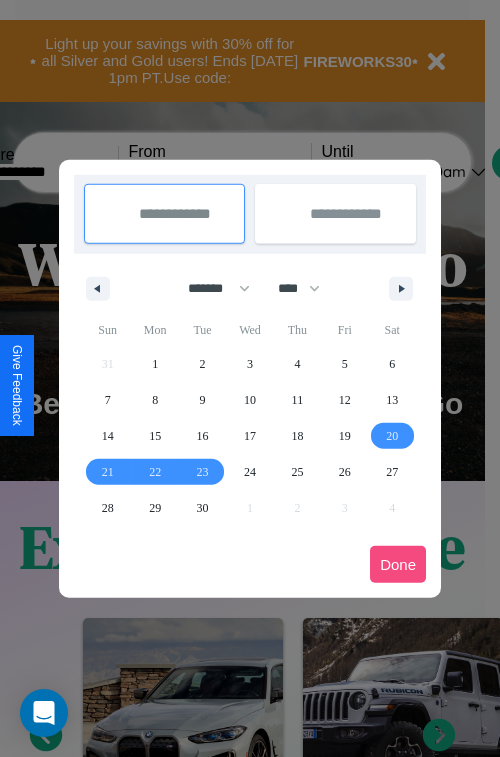 click on "Done" at bounding box center [398, 564] 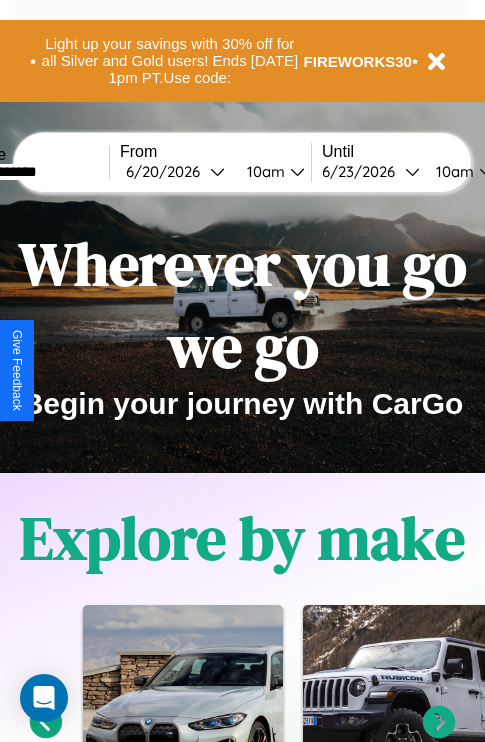 scroll, scrollTop: 0, scrollLeft: 77, axis: horizontal 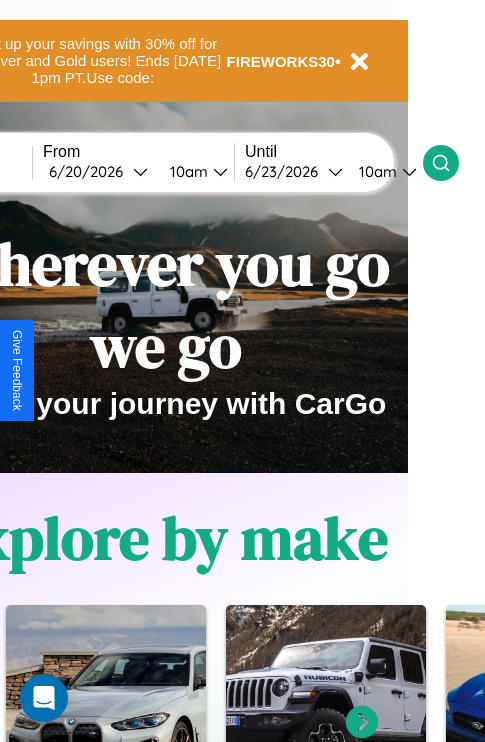 click 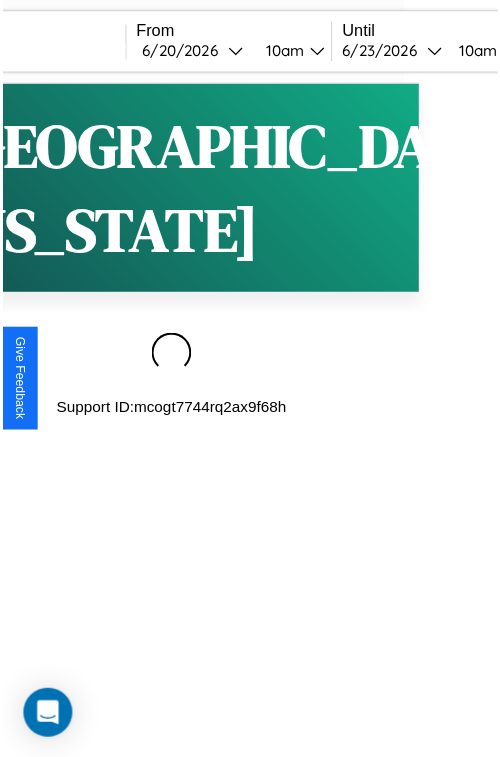 scroll, scrollTop: 0, scrollLeft: 0, axis: both 